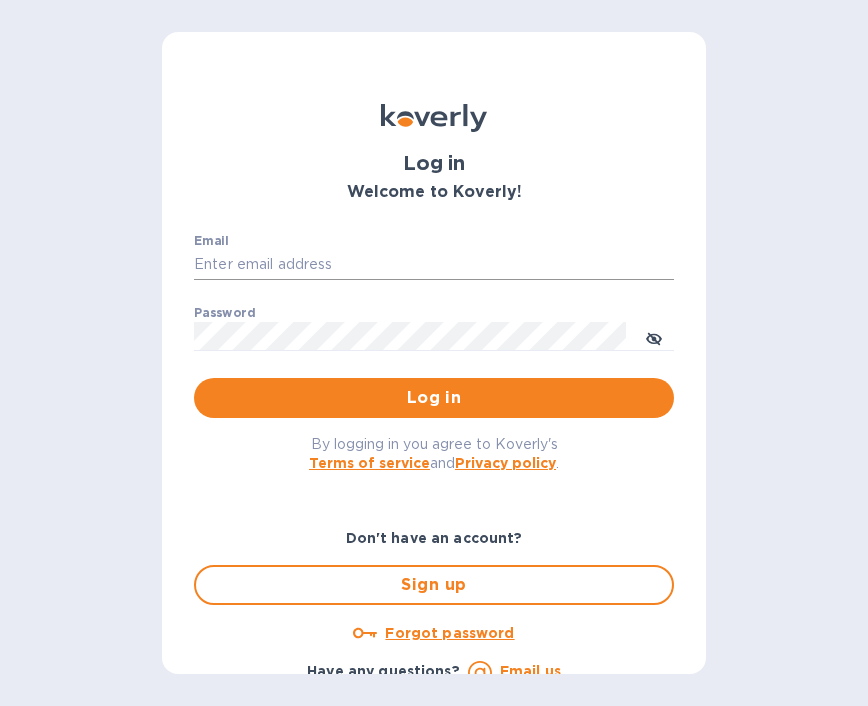 scroll, scrollTop: 0, scrollLeft: 0, axis: both 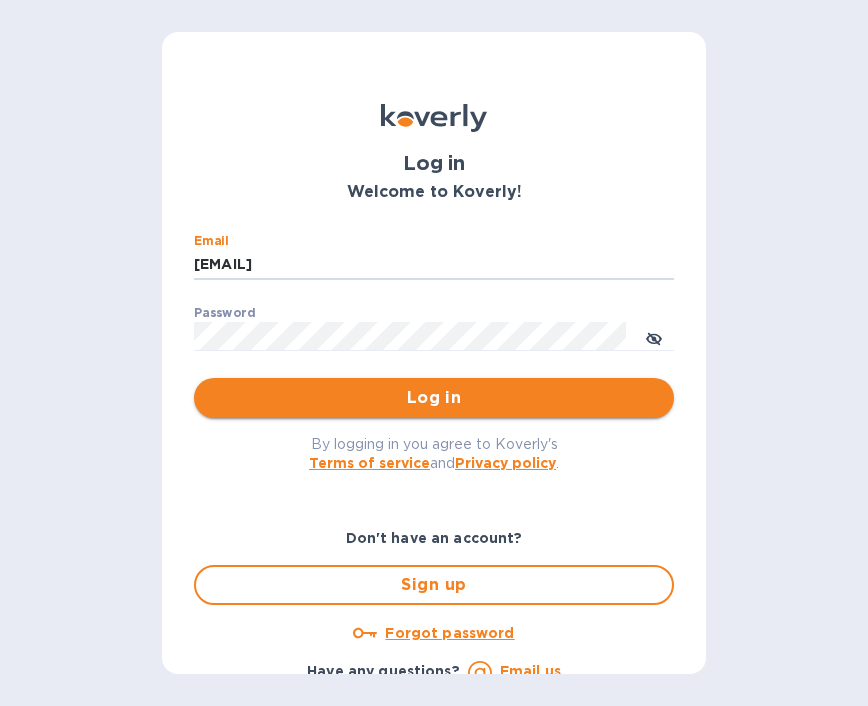 type on "glen@gemhooray.com" 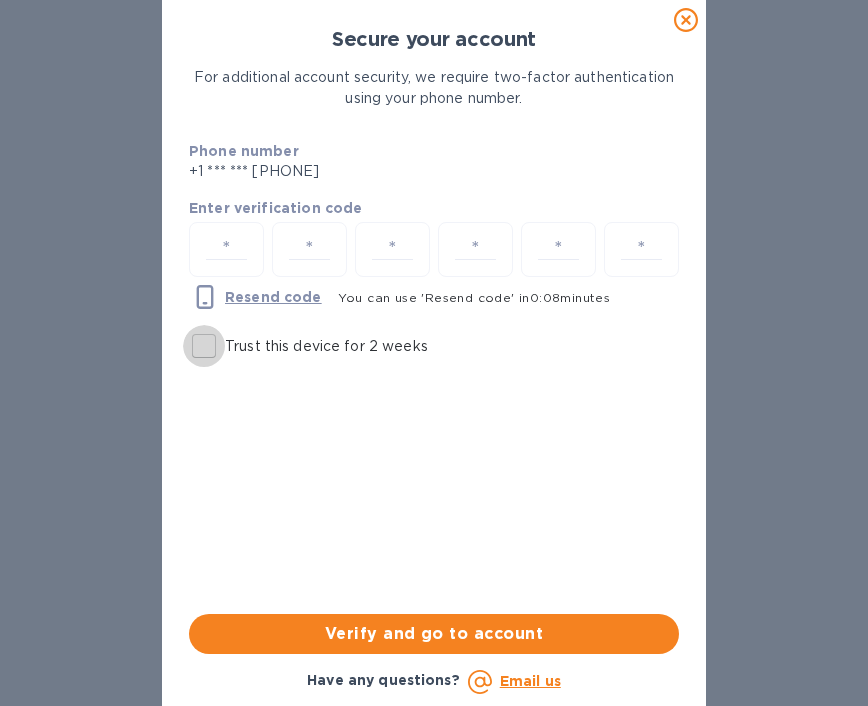 click on "Trust this device for 2 weeks" at bounding box center [204, 346] 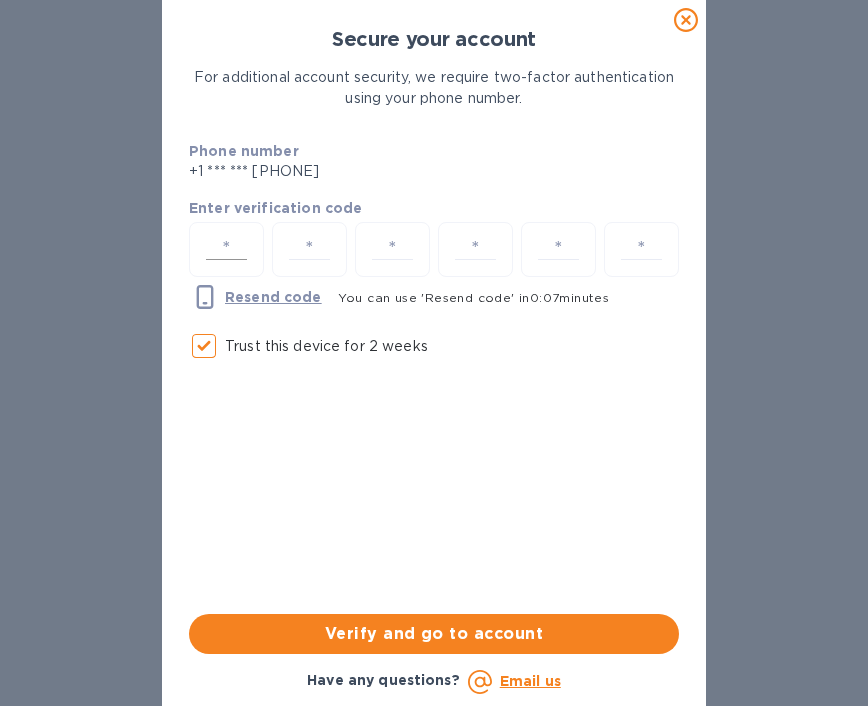 click at bounding box center (226, 249) 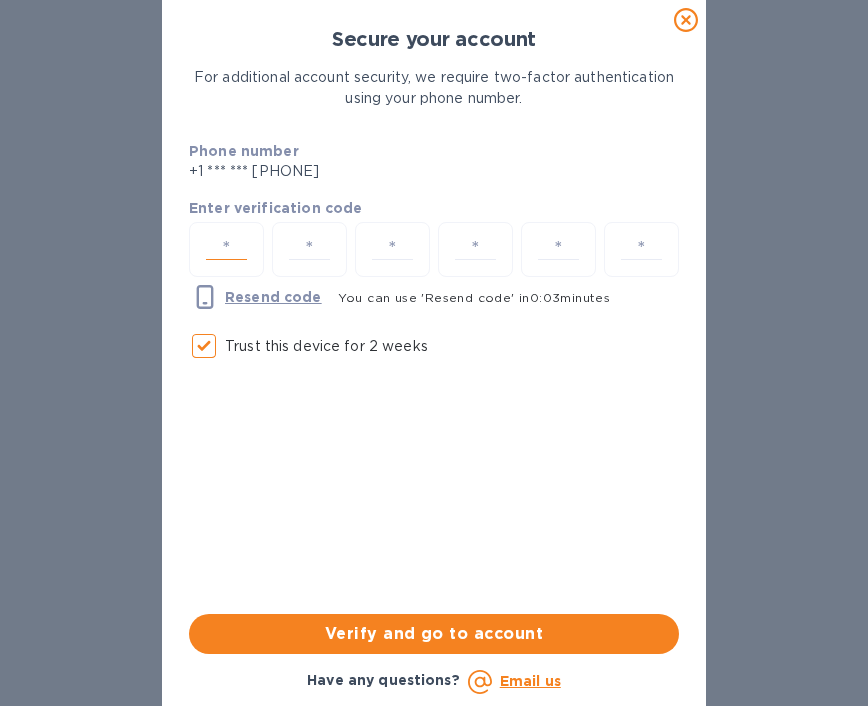 type on "1" 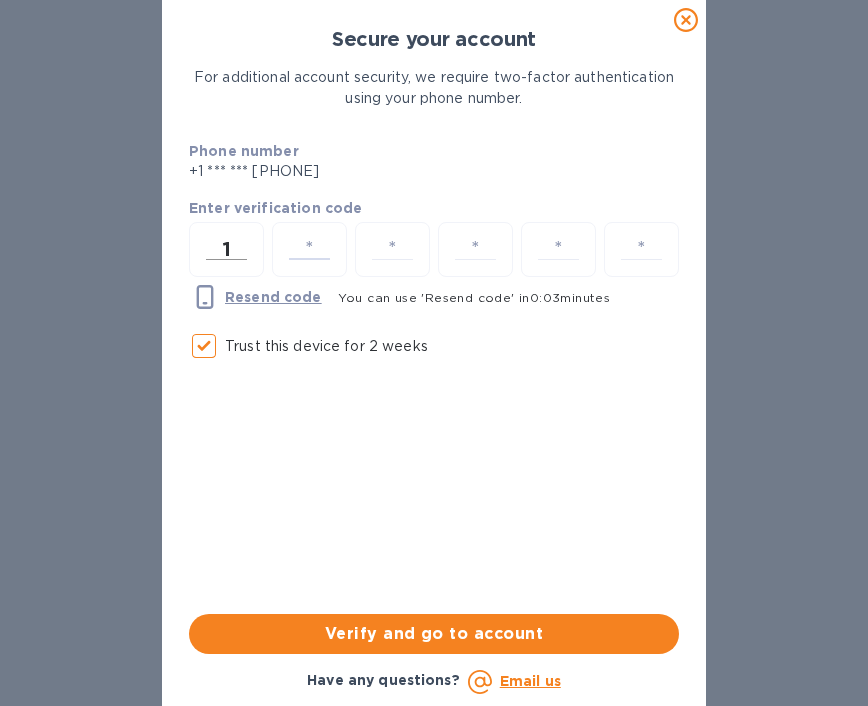 type on "1" 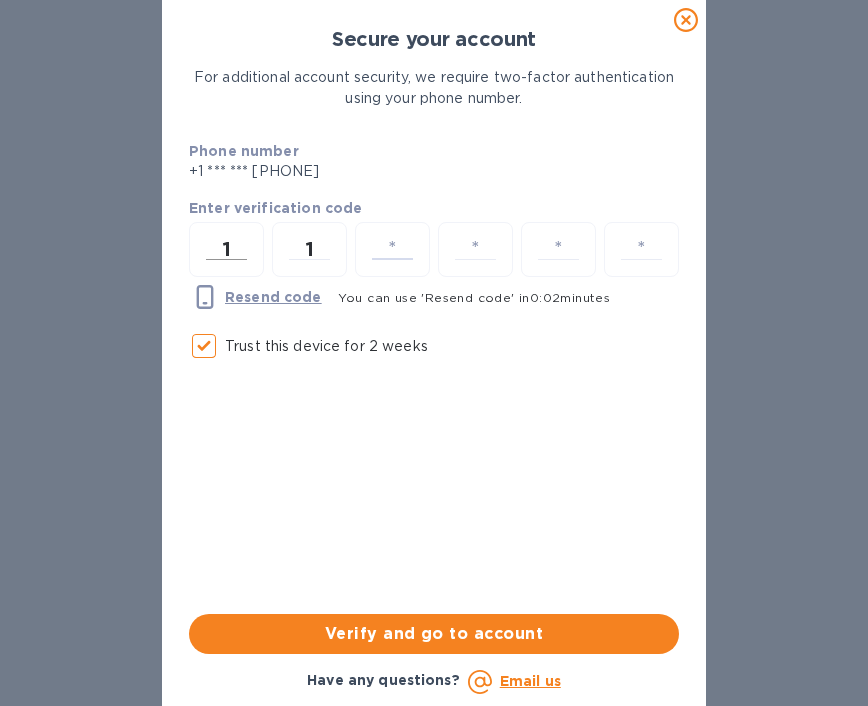 type on "9" 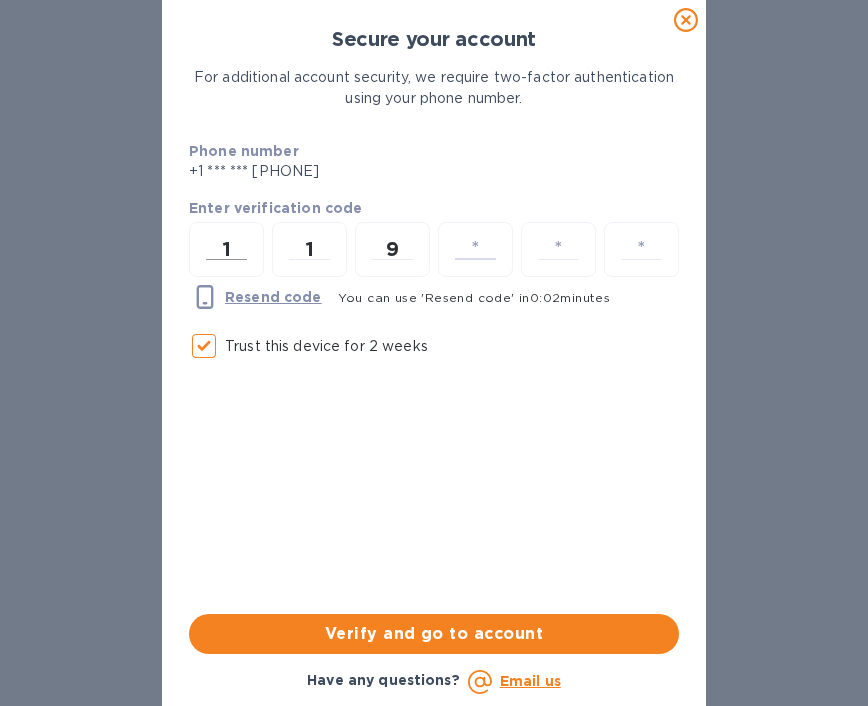 type on "3" 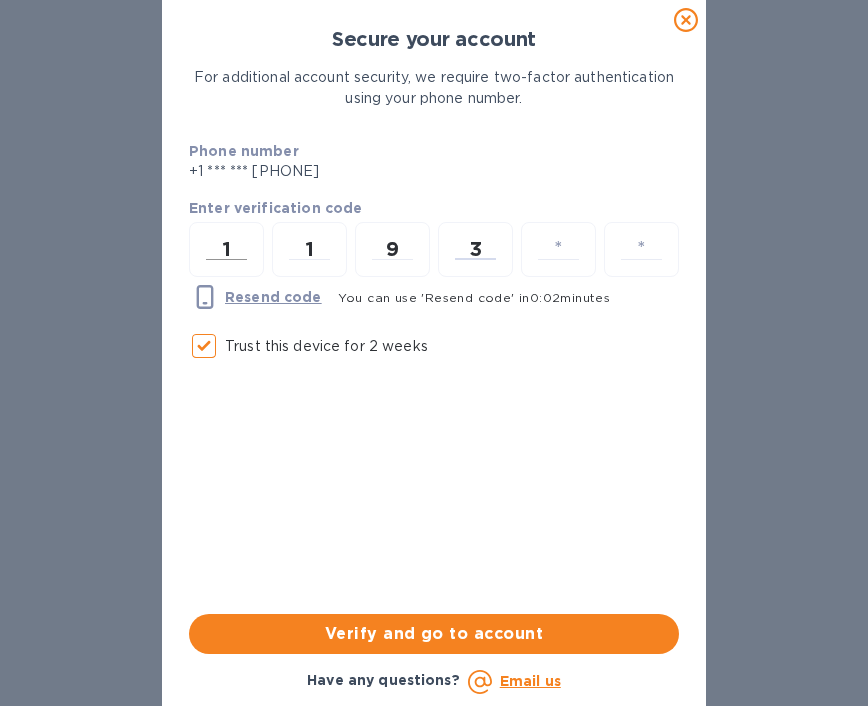 type on "1" 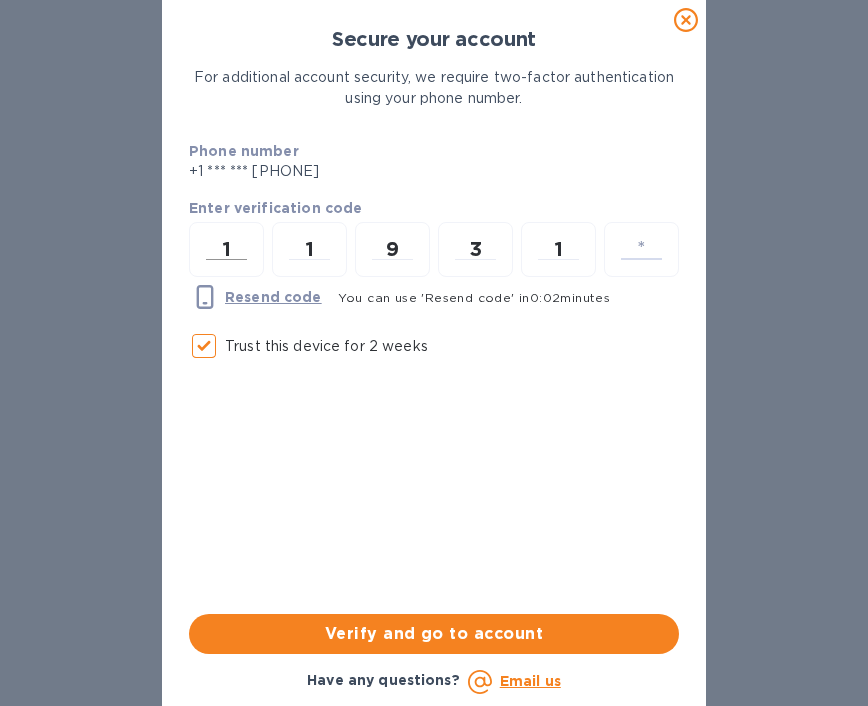 type on "3" 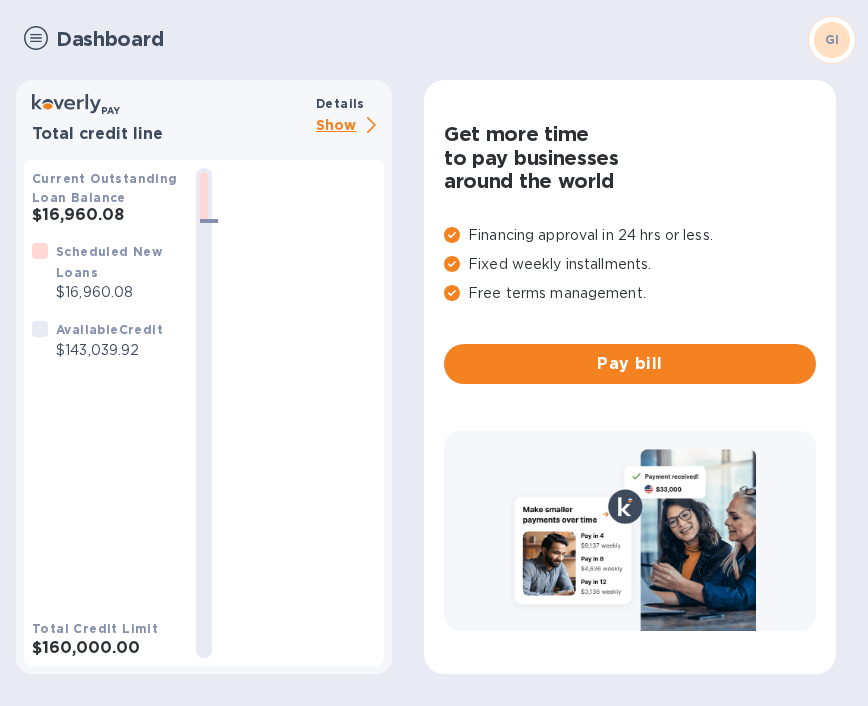 scroll, scrollTop: 0, scrollLeft: 0, axis: both 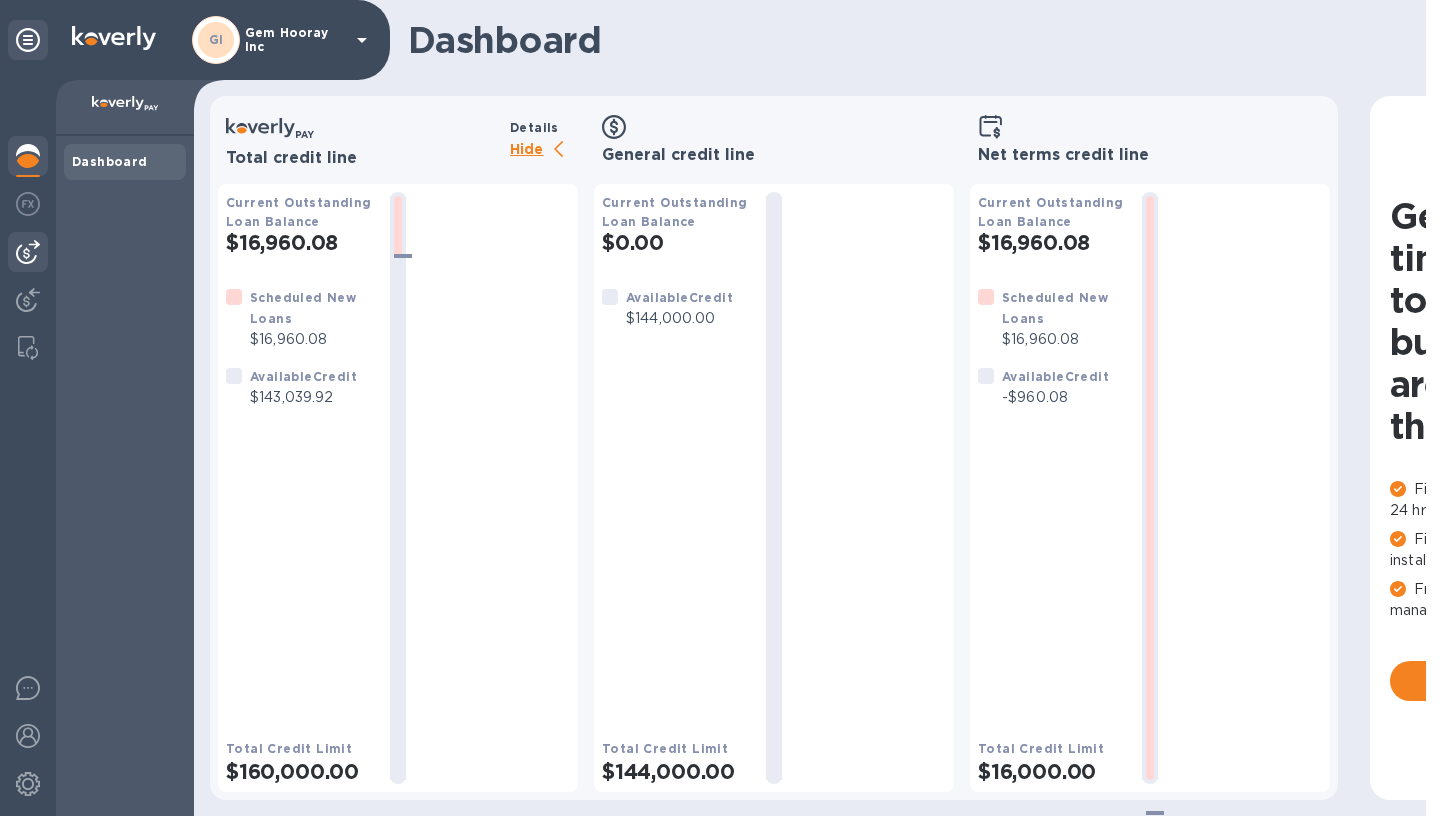click at bounding box center [28, 252] 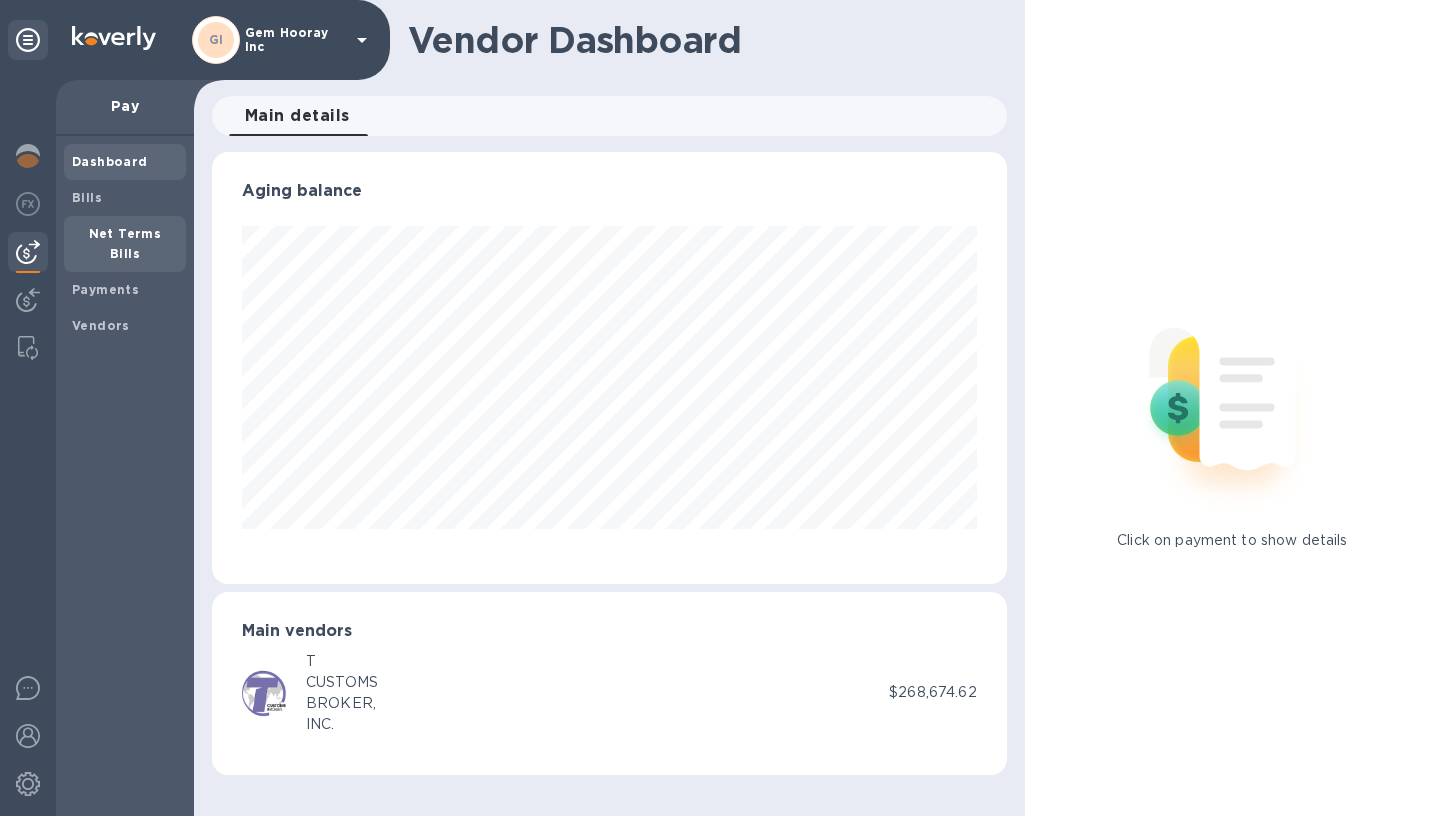 scroll, scrollTop: 999568, scrollLeft: 999205, axis: both 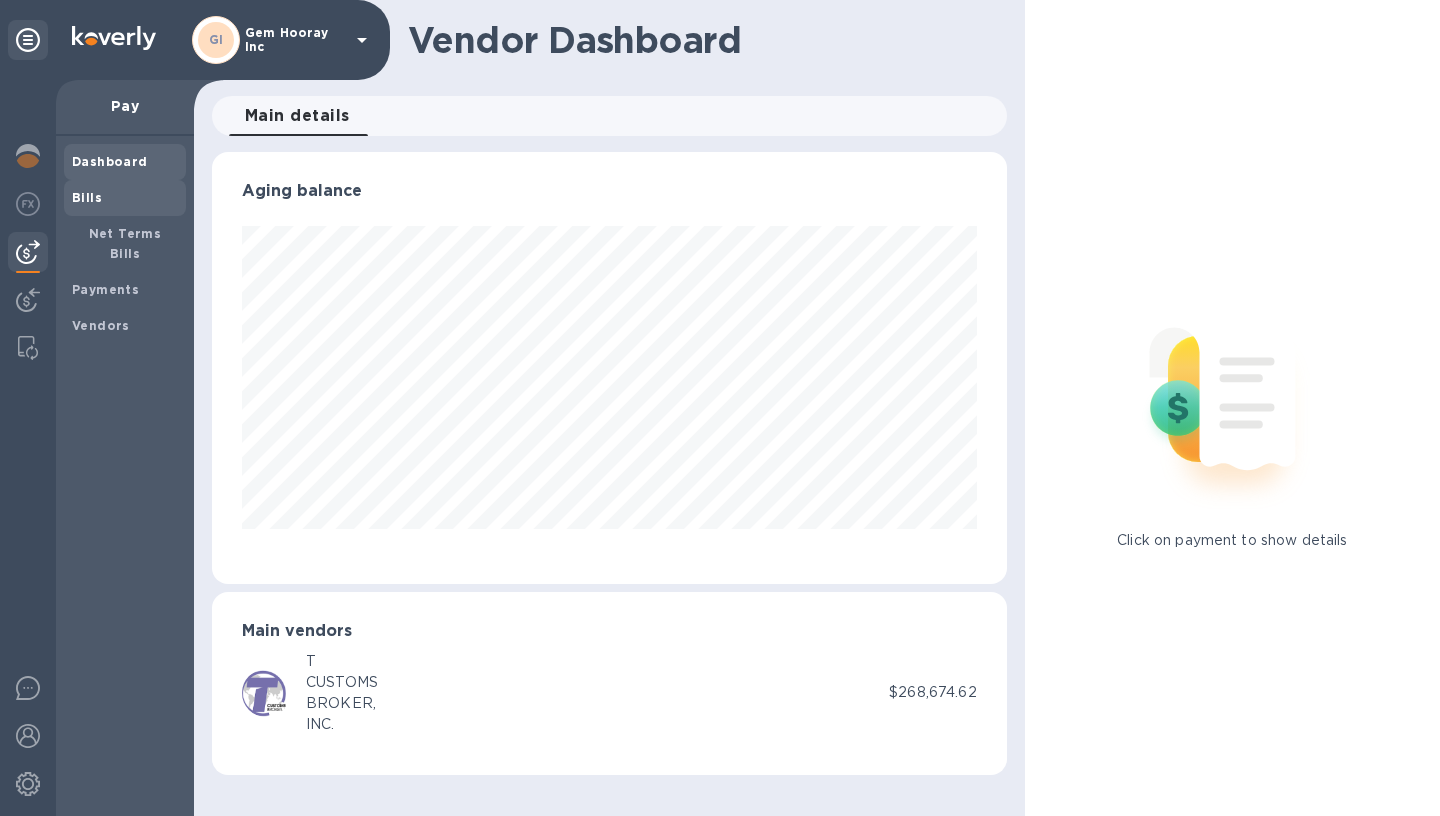 click on "Bills" at bounding box center [125, 198] 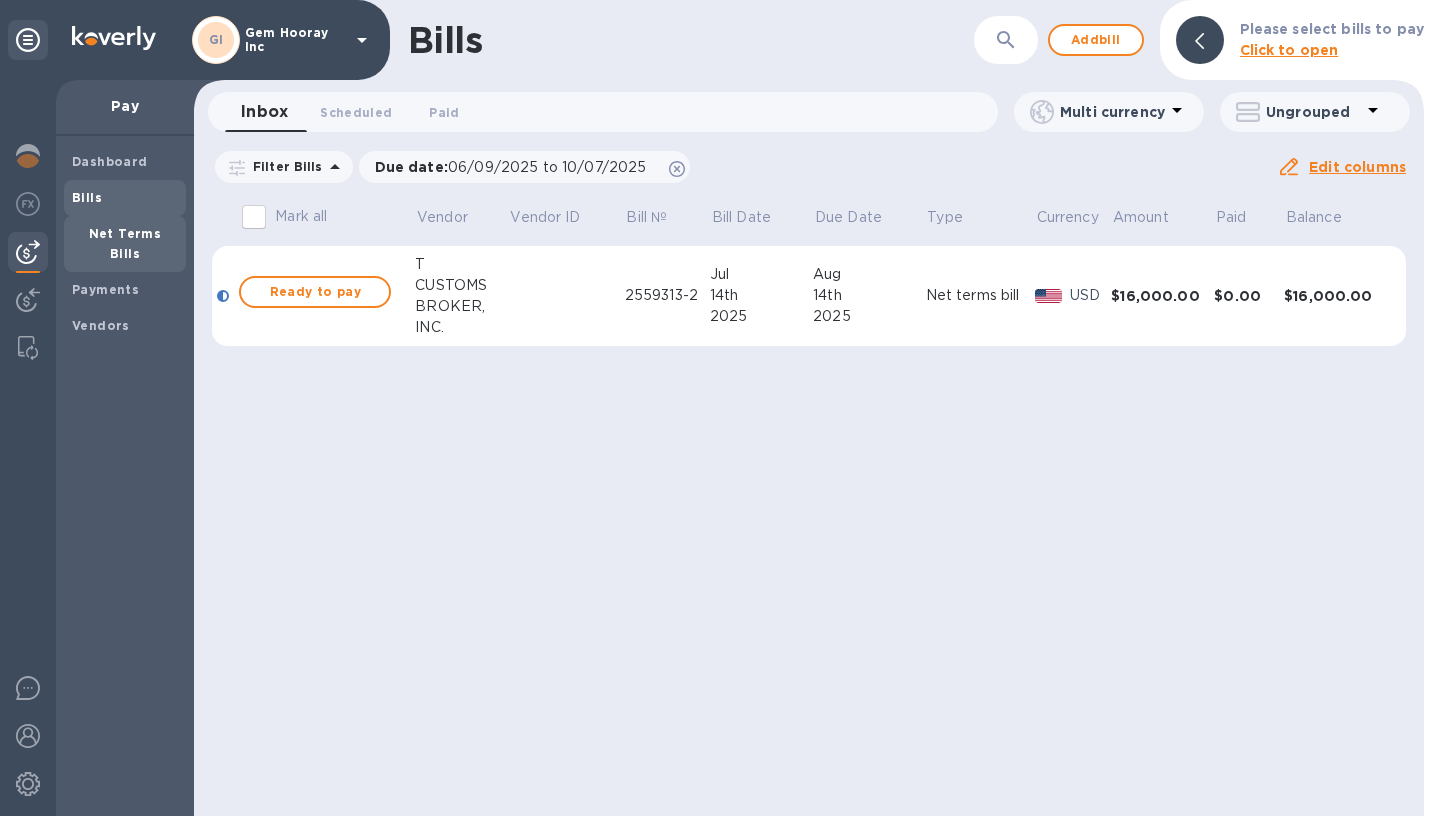 click on "Net Terms Bills" at bounding box center [125, 243] 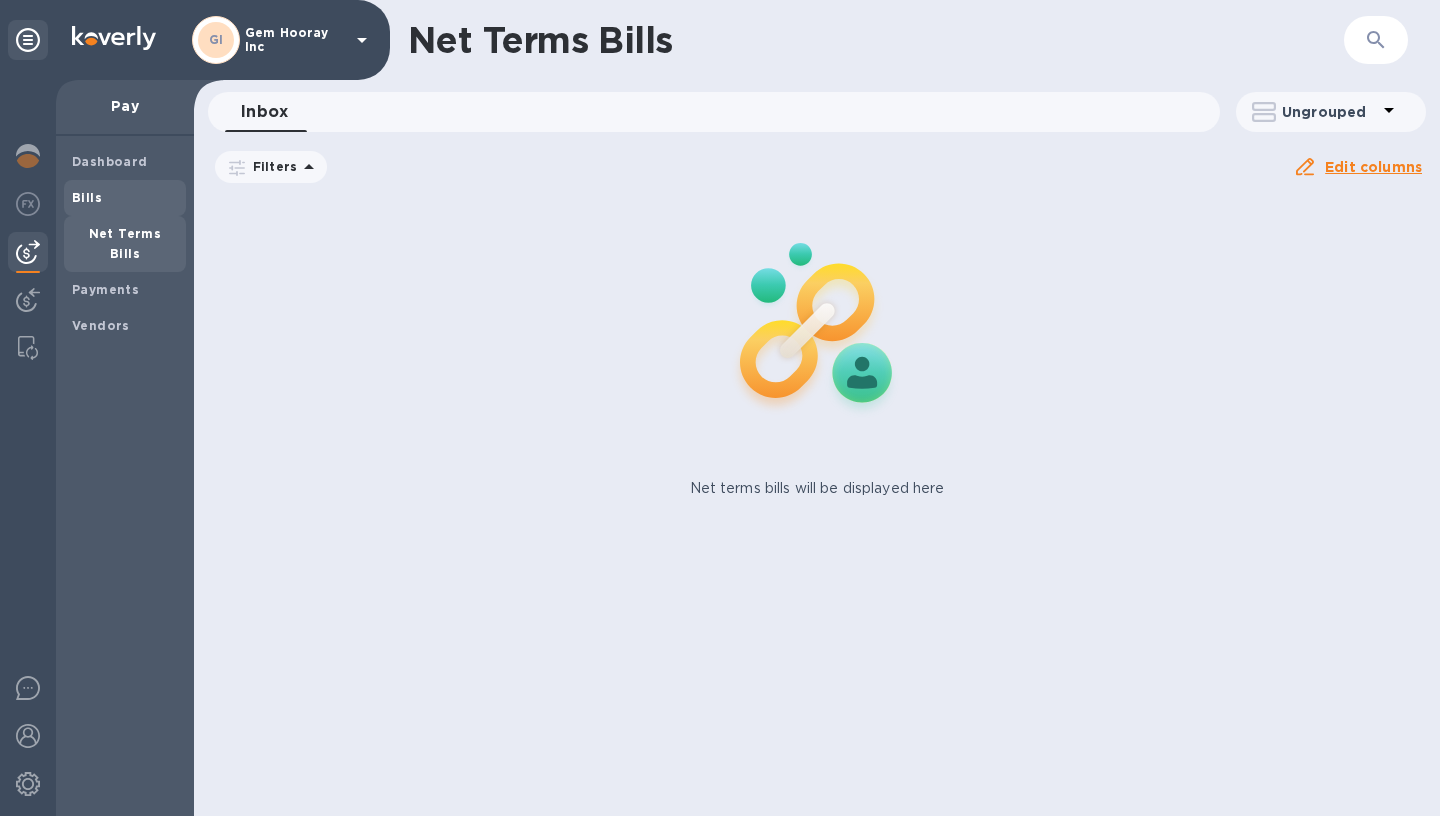 click on "Bills" at bounding box center [125, 198] 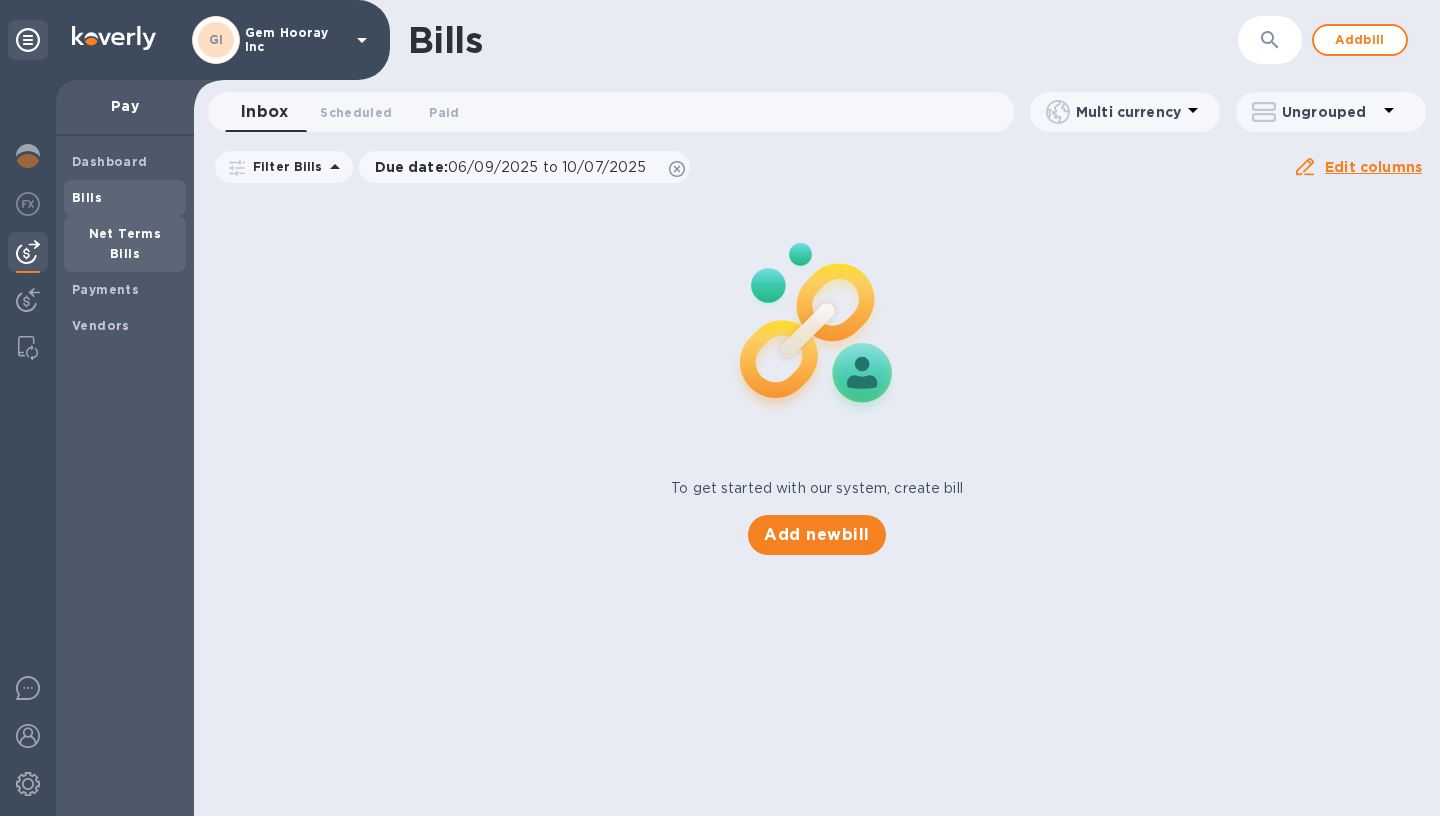 click on "Net Terms Bills" at bounding box center [125, 243] 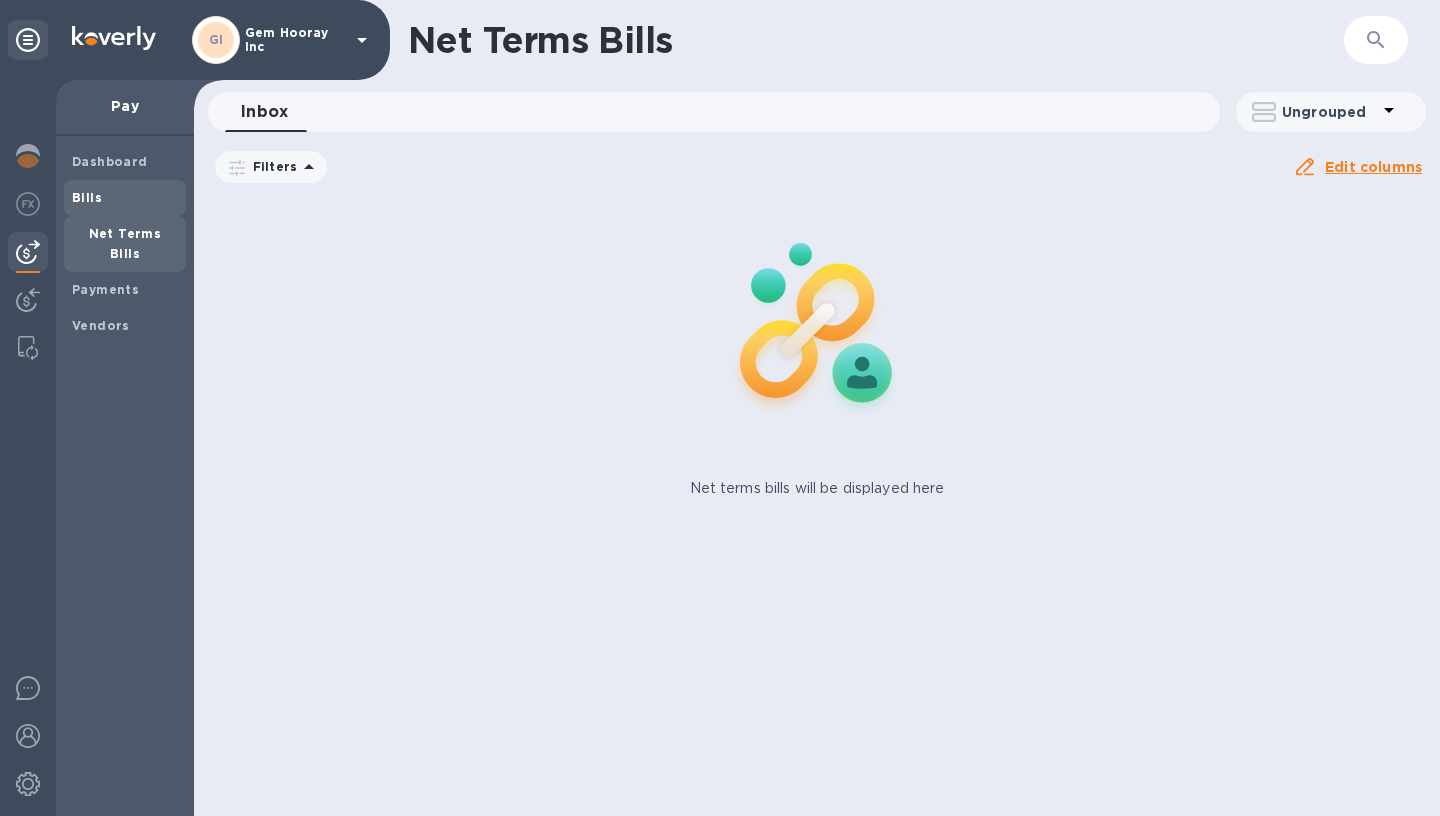 click on "Bills" at bounding box center (125, 198) 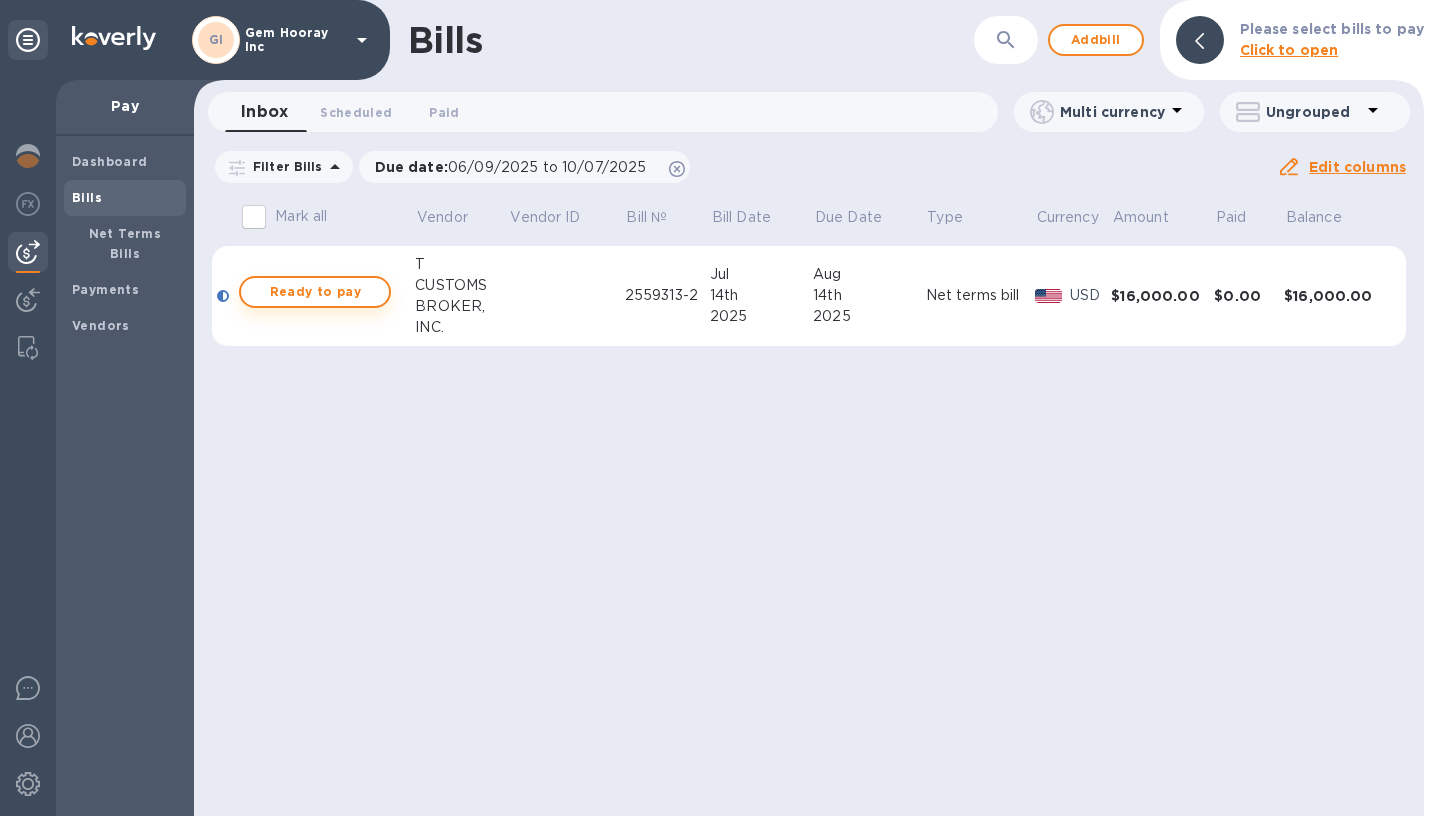 click on "Ready to pay" at bounding box center (315, 292) 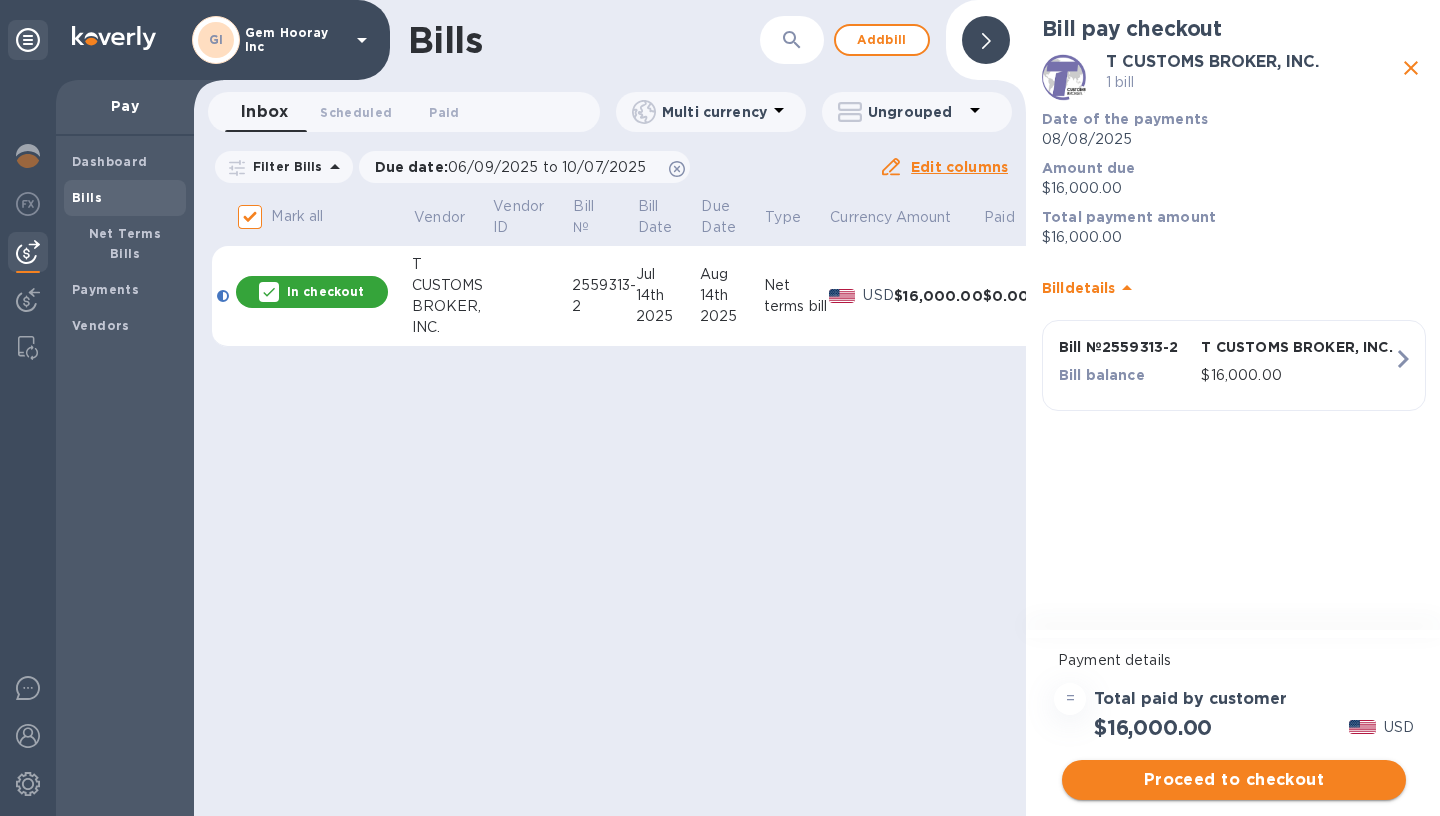 click on "Proceed to checkout" at bounding box center [1234, 780] 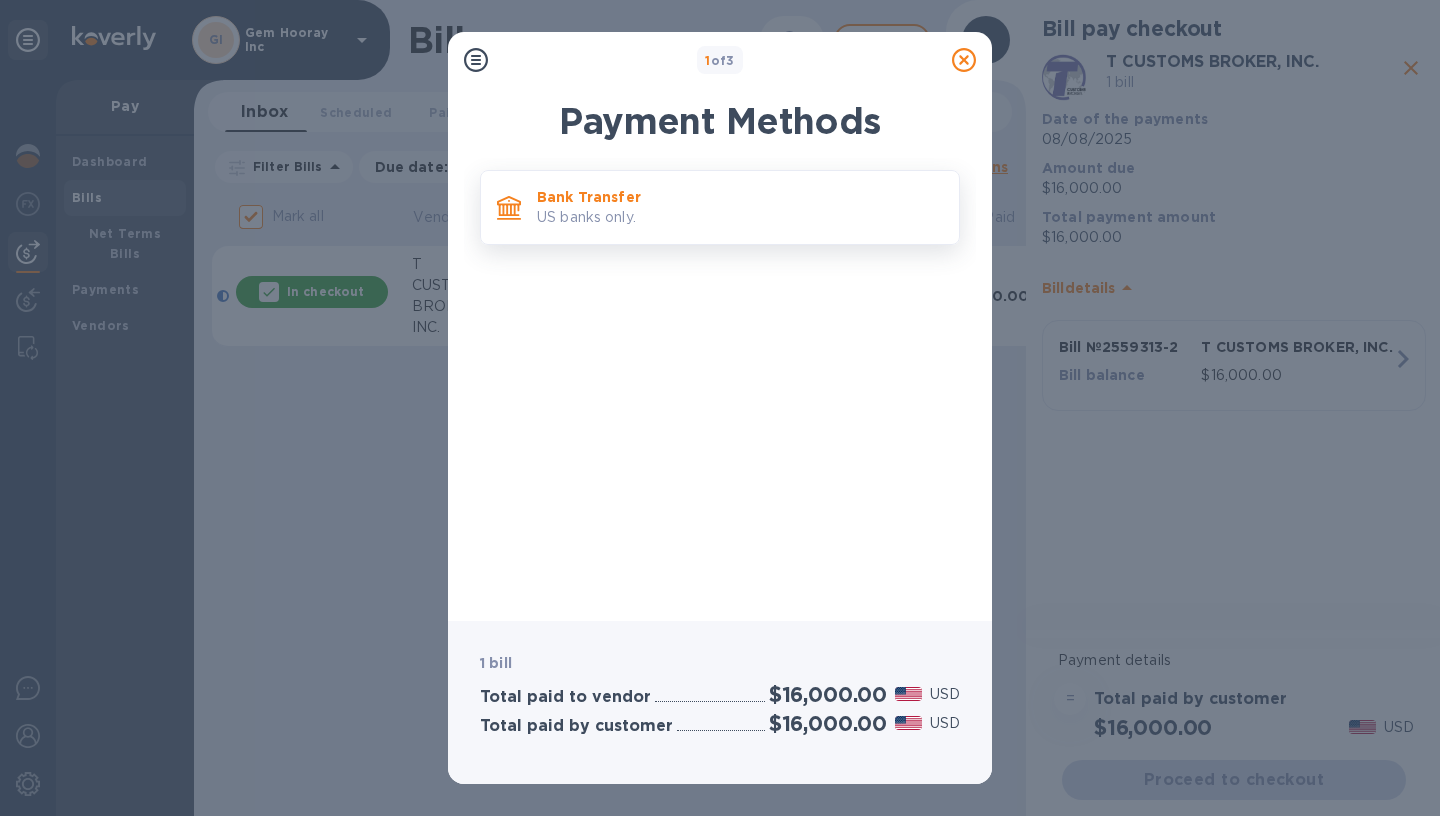 click on "Bank Transfer US banks only." at bounding box center (740, 207) 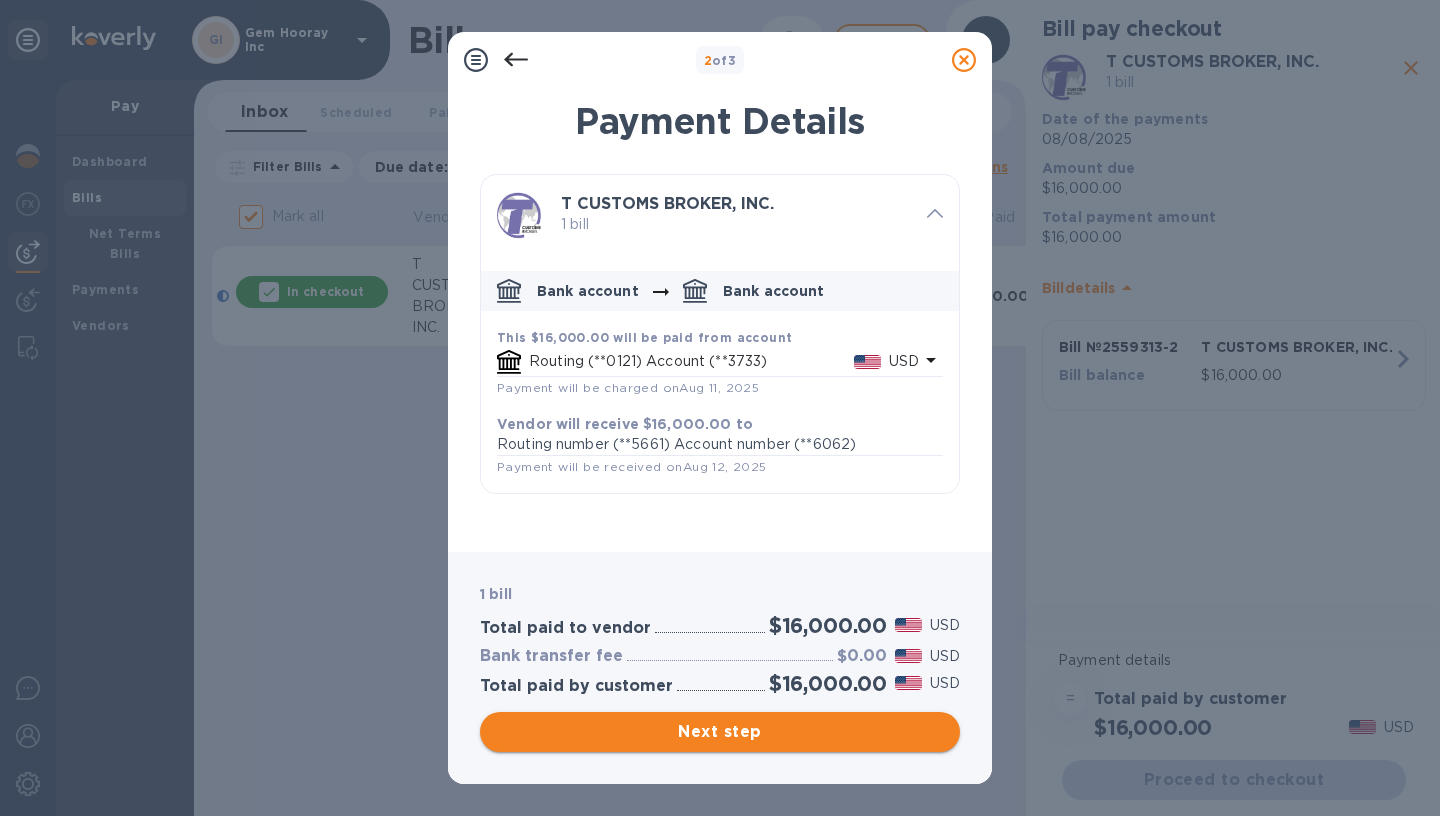 click on "Next step" at bounding box center [720, 732] 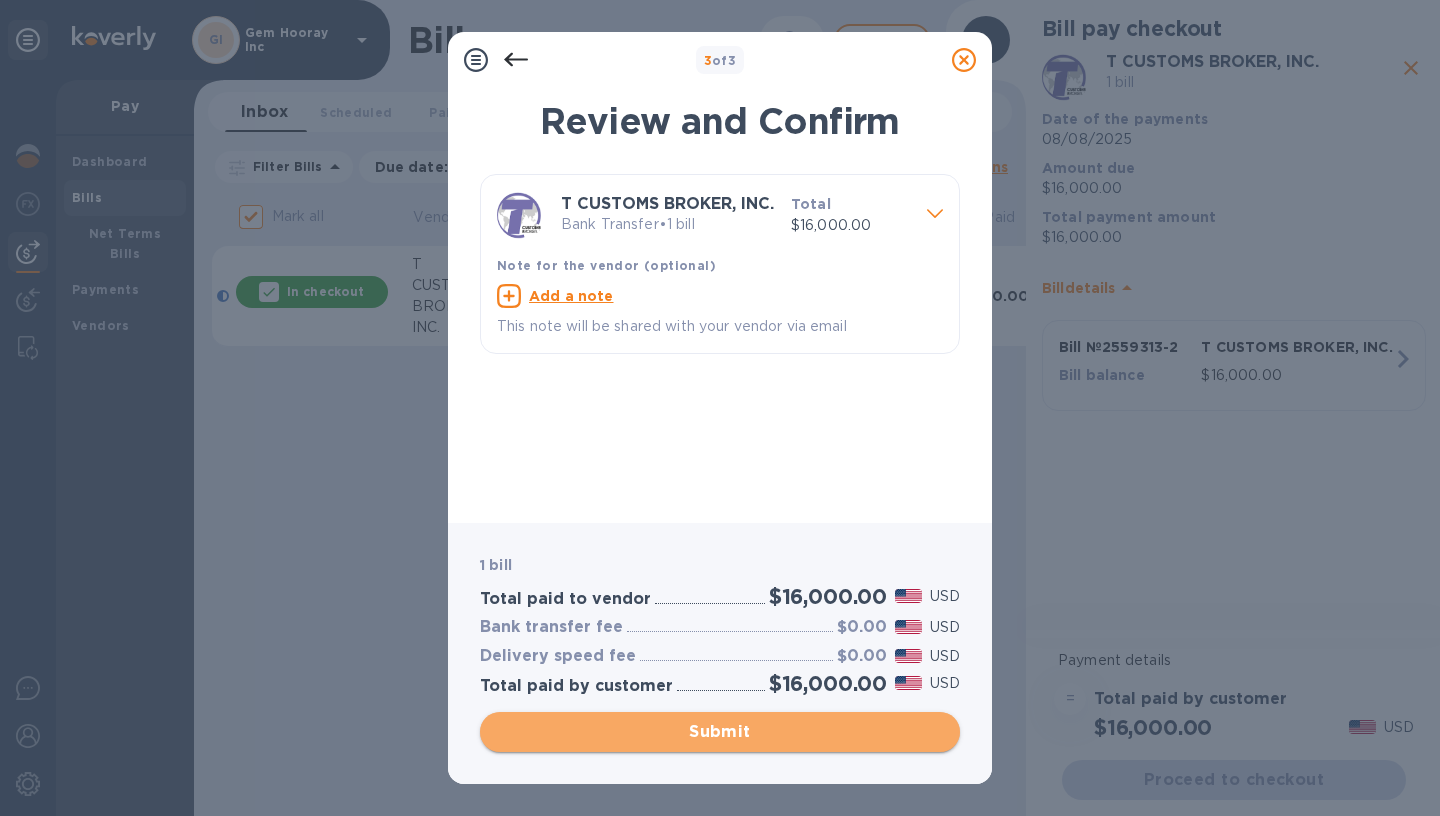 click on "Submit" at bounding box center (720, 732) 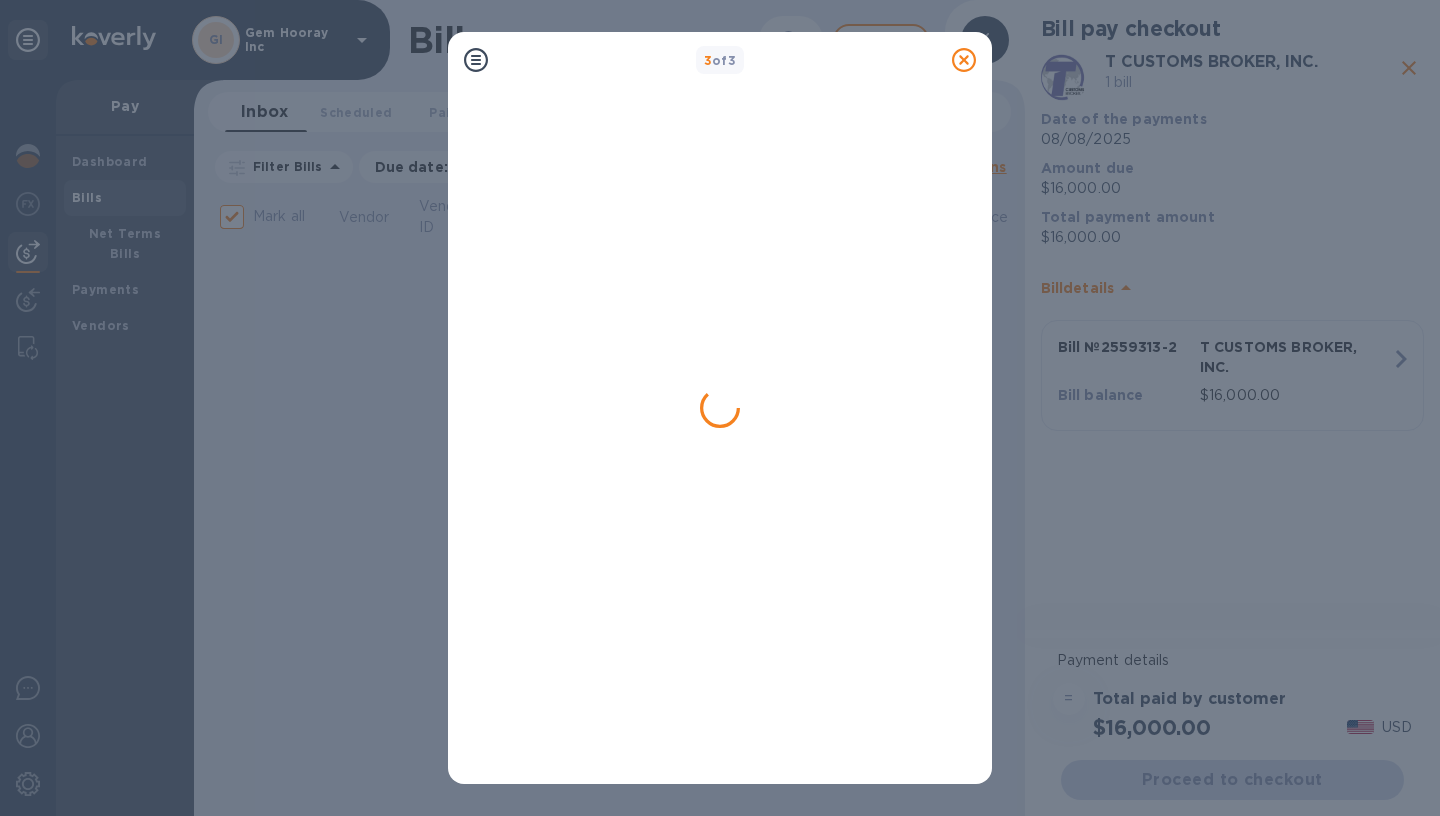 checkbox on "false" 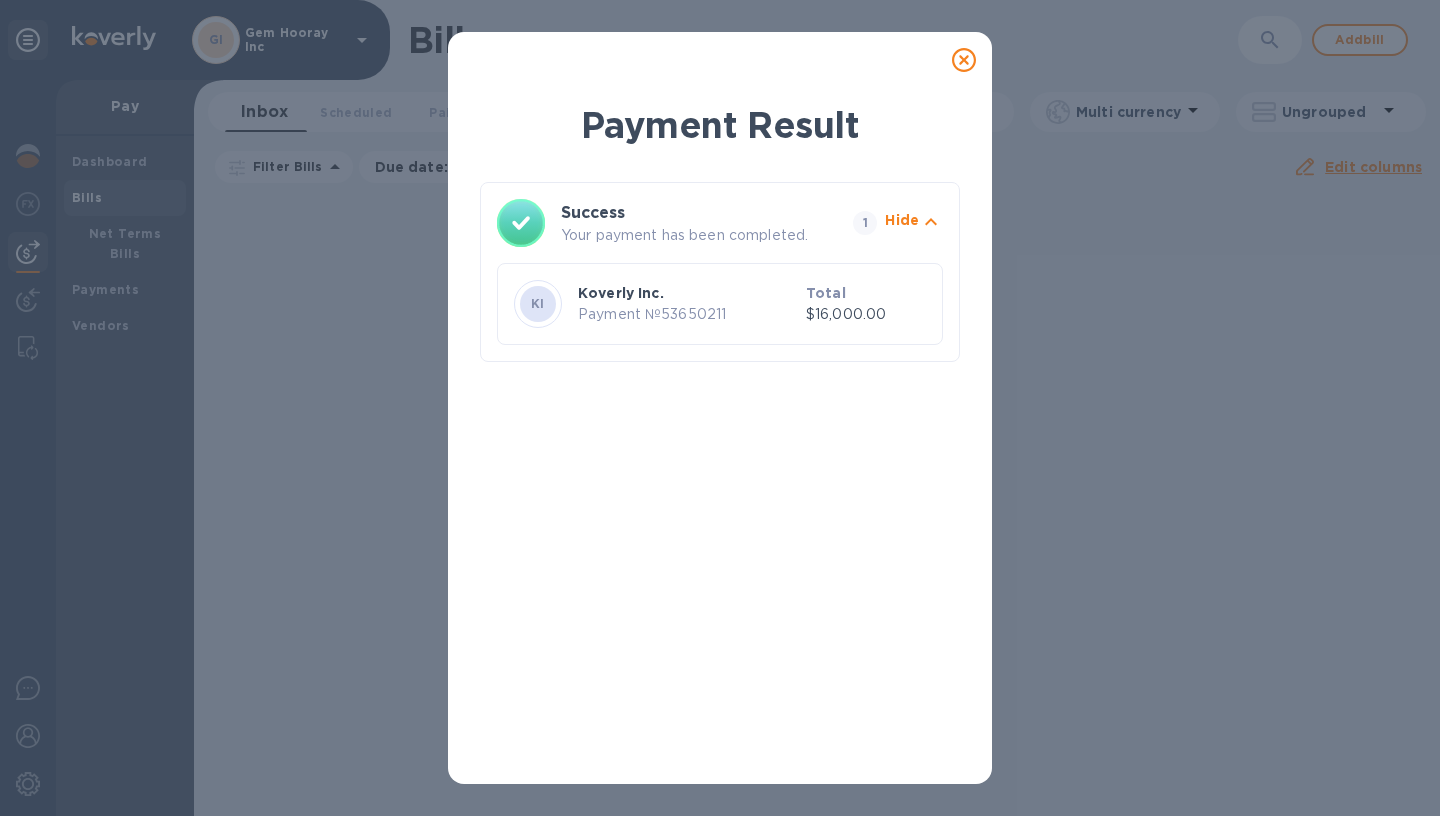 click 